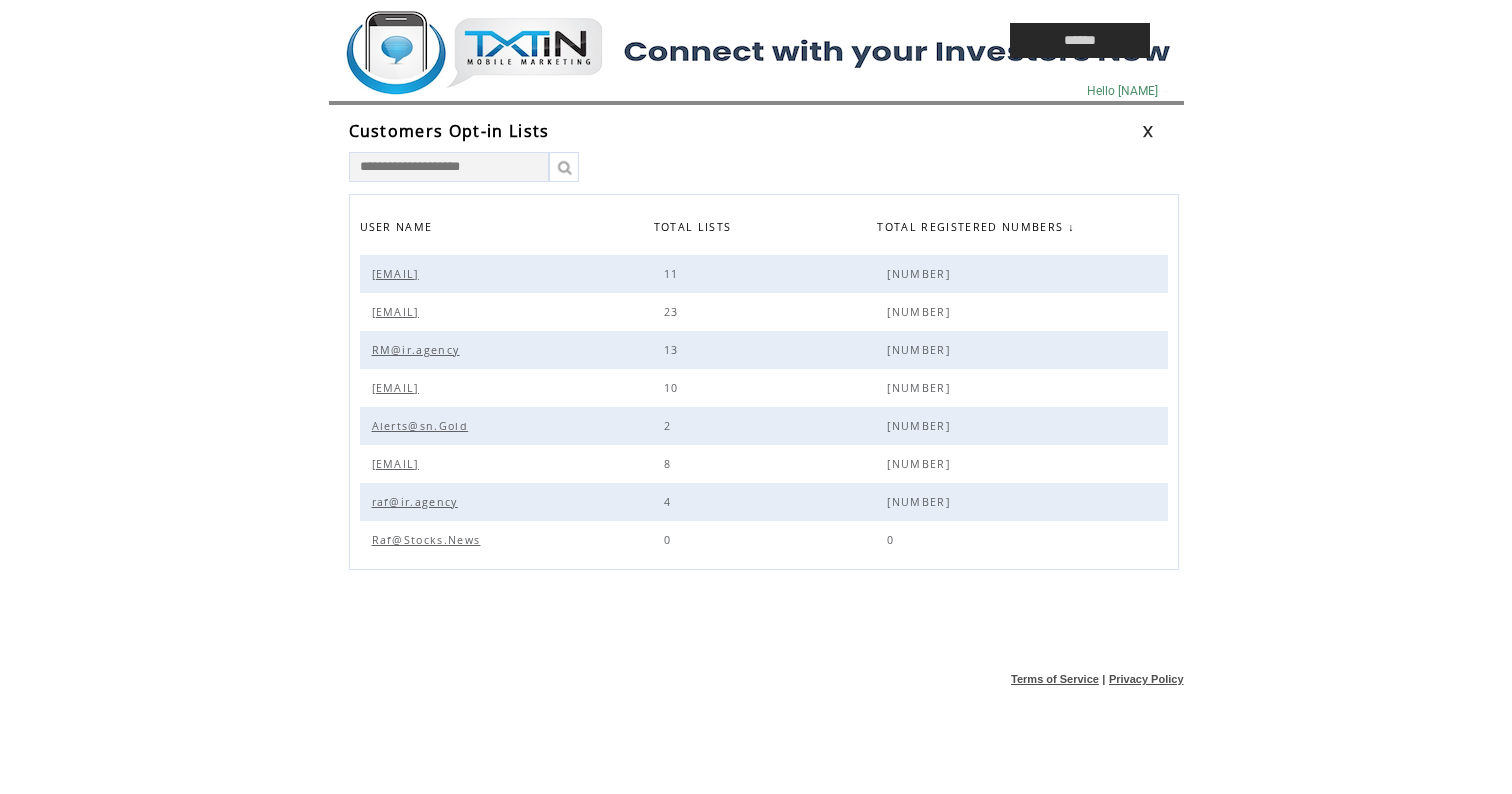 scroll, scrollTop: 0, scrollLeft: 0, axis: both 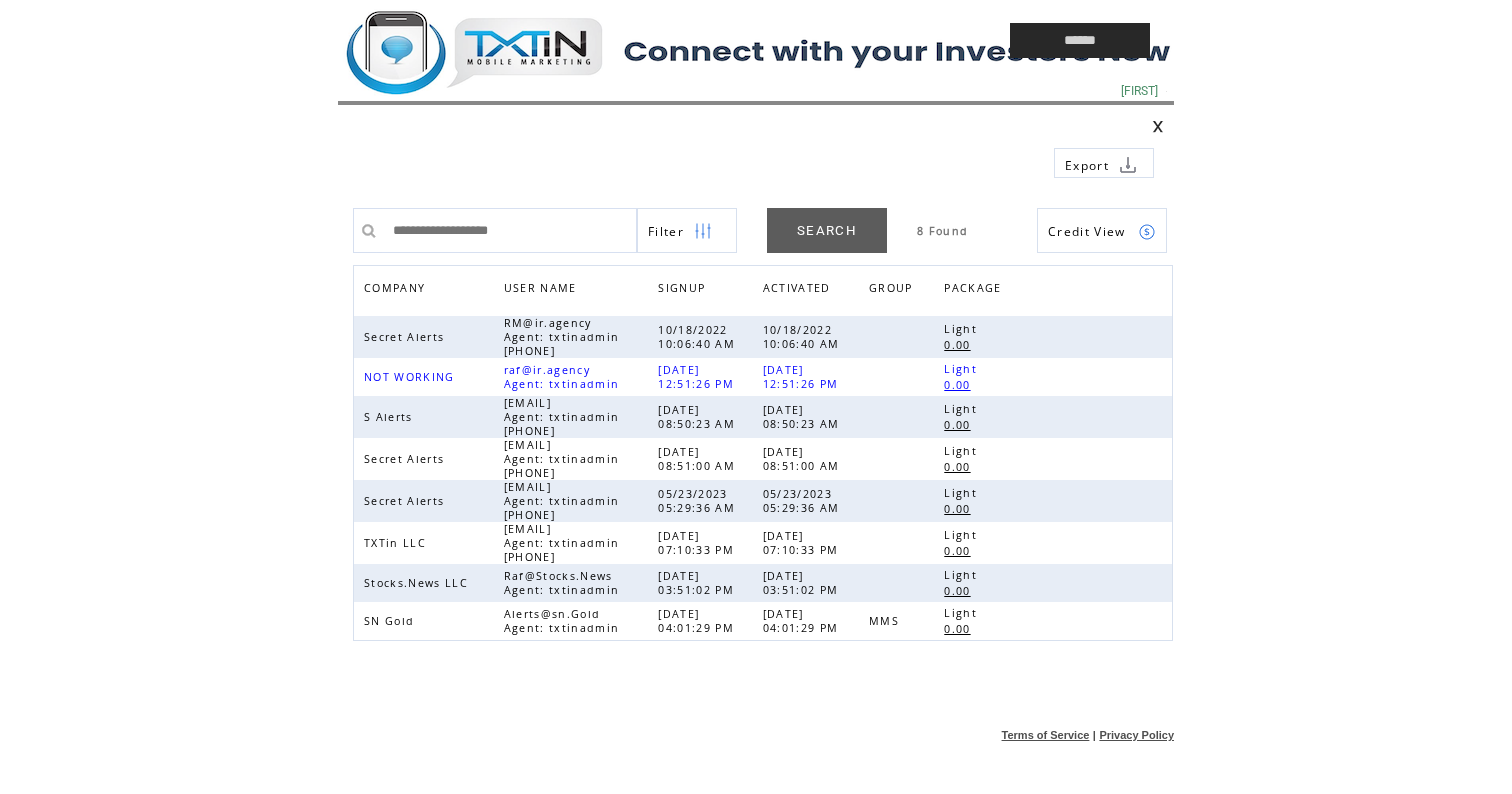 click at bounding box center (628, 40) 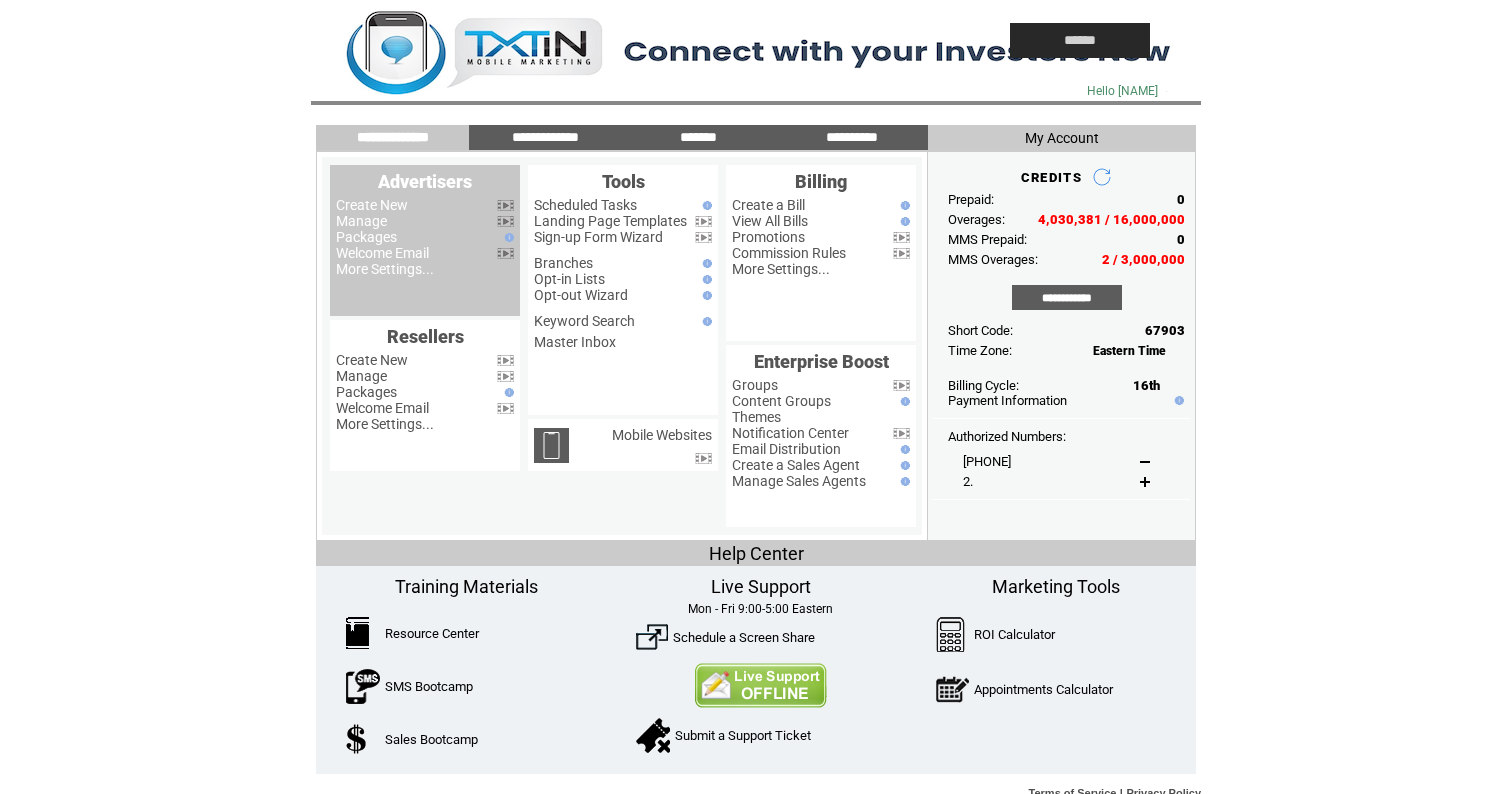 scroll, scrollTop: 0, scrollLeft: 0, axis: both 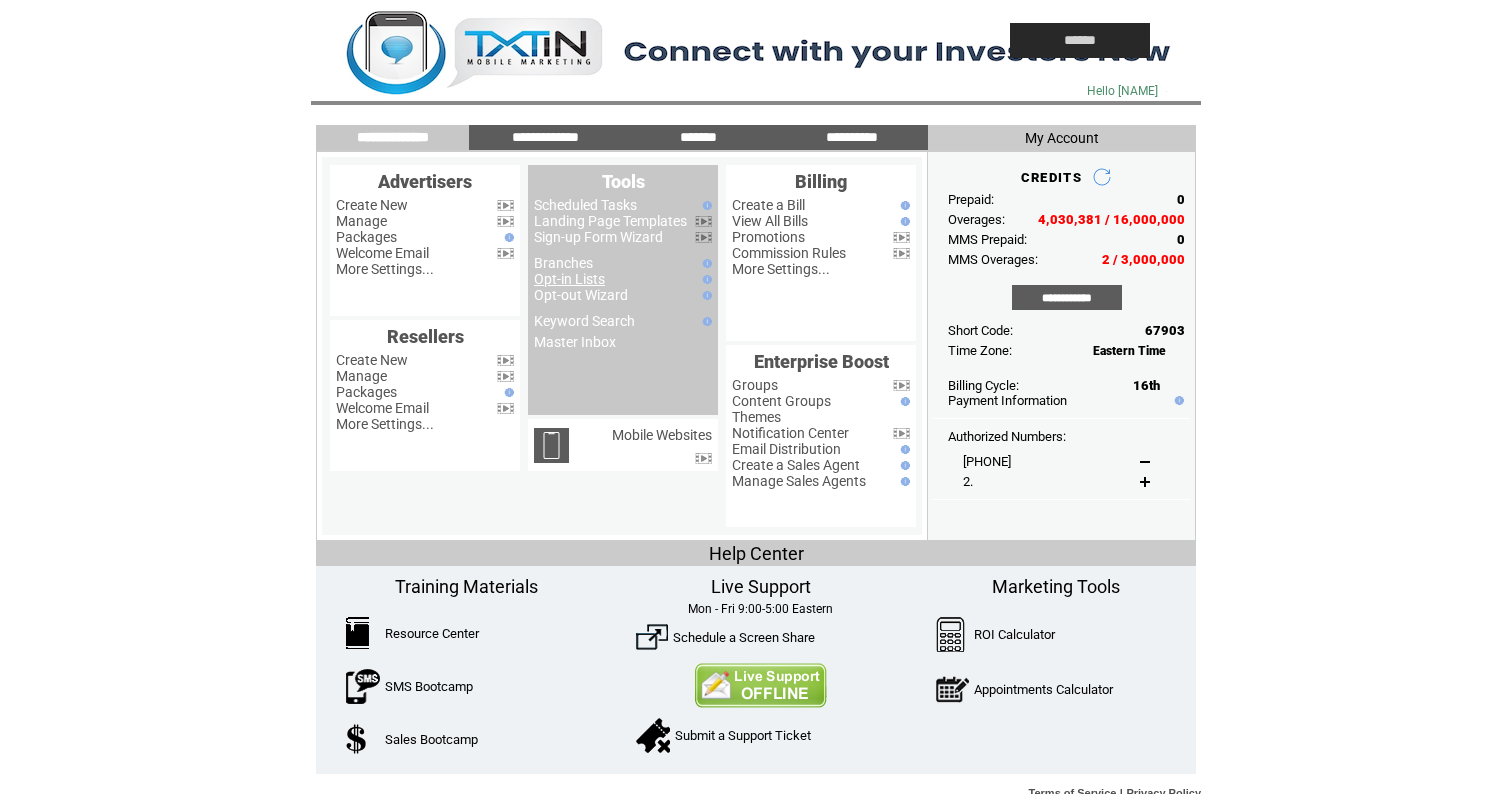 click on "Opt-in Lists" at bounding box center [569, 279] 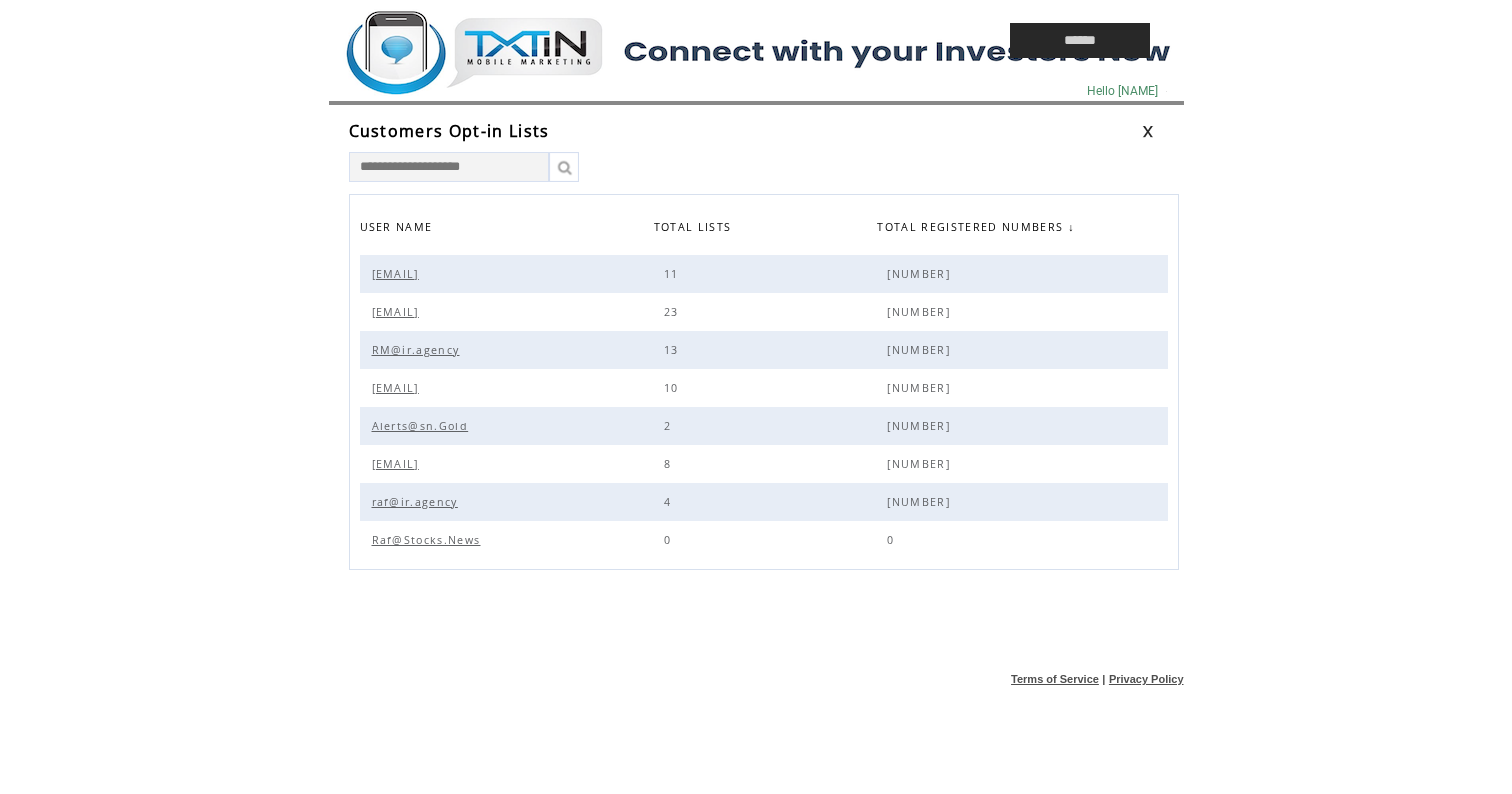 scroll, scrollTop: 0, scrollLeft: 0, axis: both 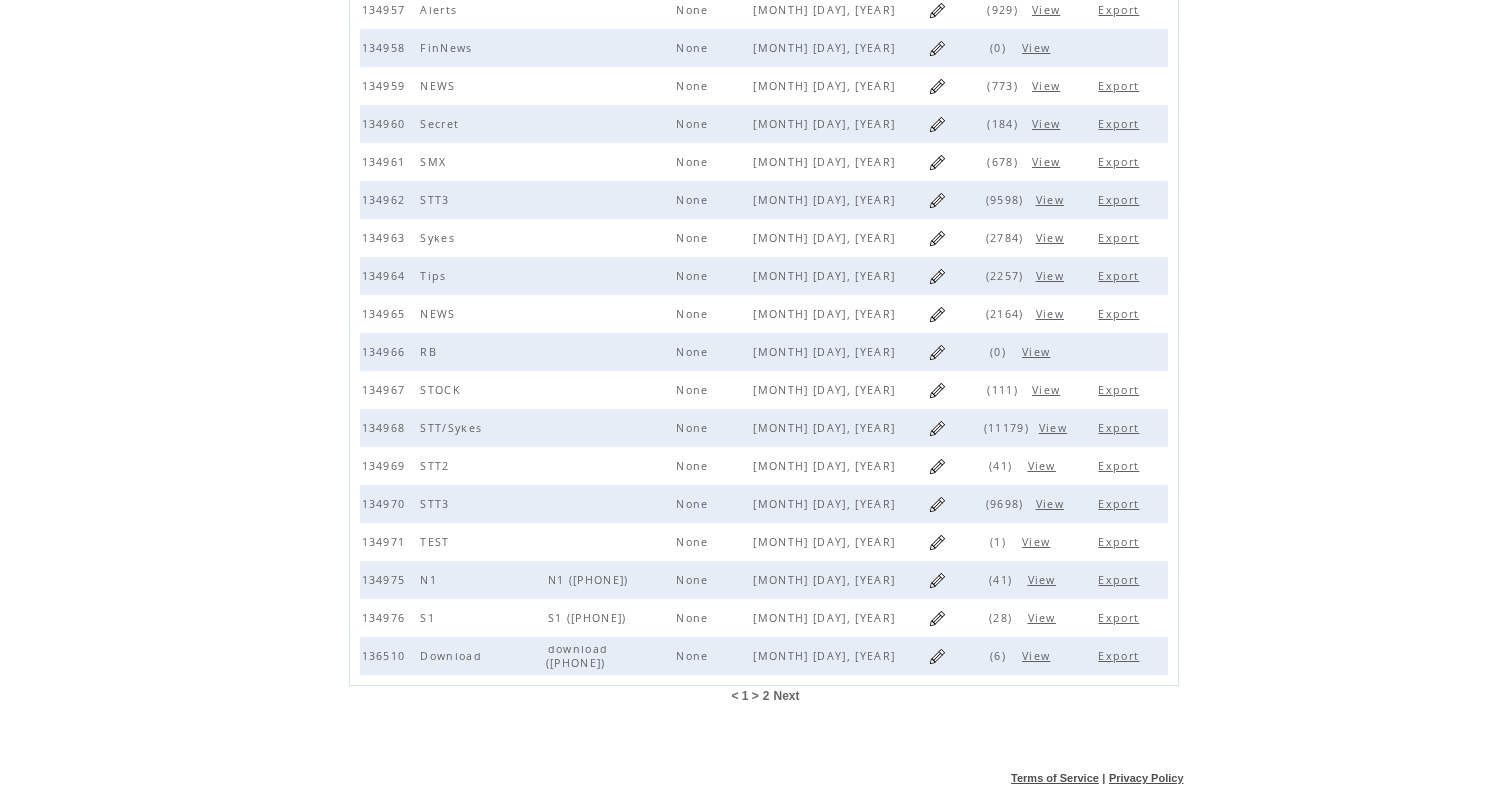 click on "2" at bounding box center [766, 696] 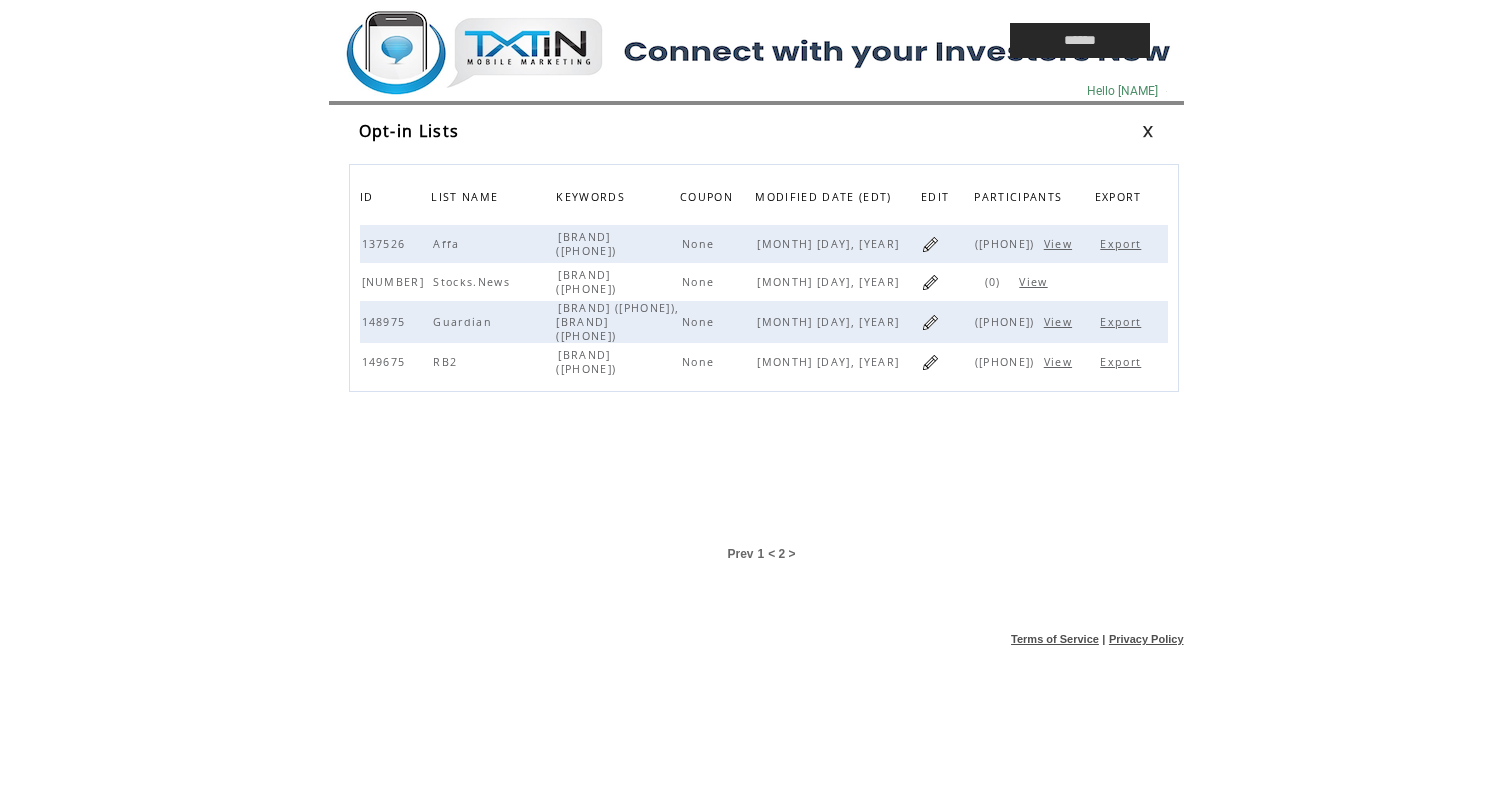 scroll, scrollTop: 0, scrollLeft: 0, axis: both 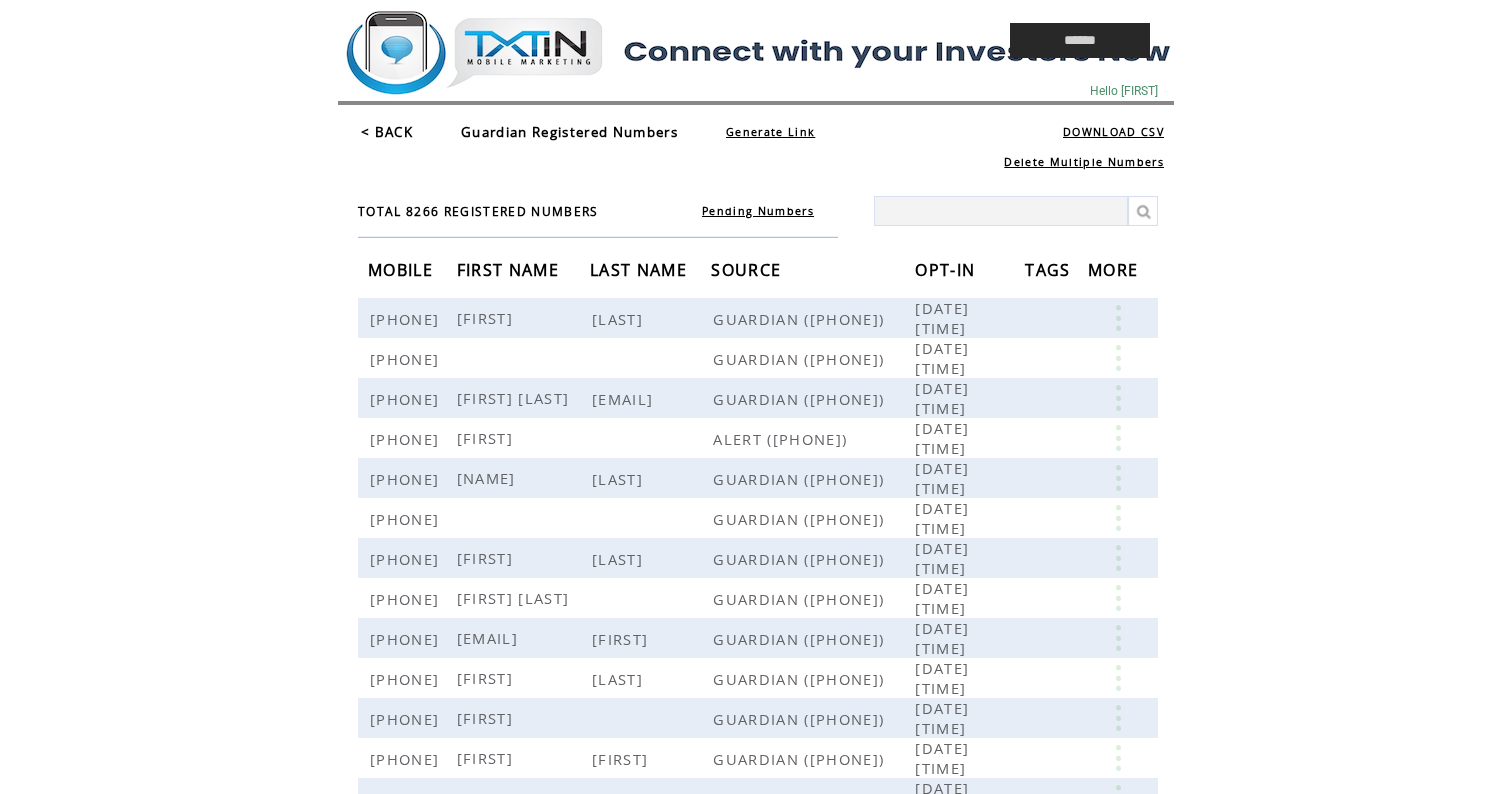 click on "Generate Link" at bounding box center (770, 132) 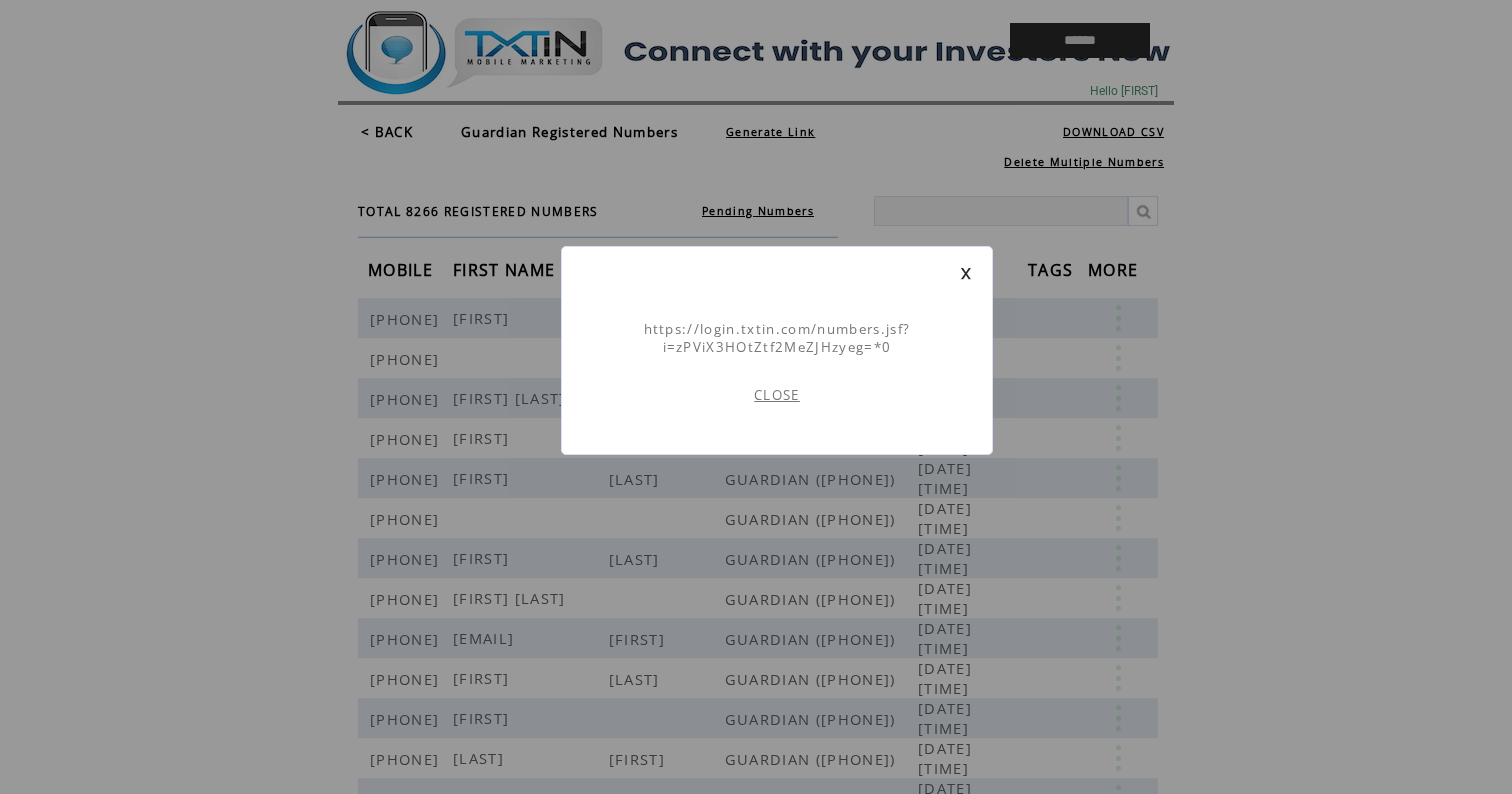 scroll, scrollTop: 1, scrollLeft: 0, axis: vertical 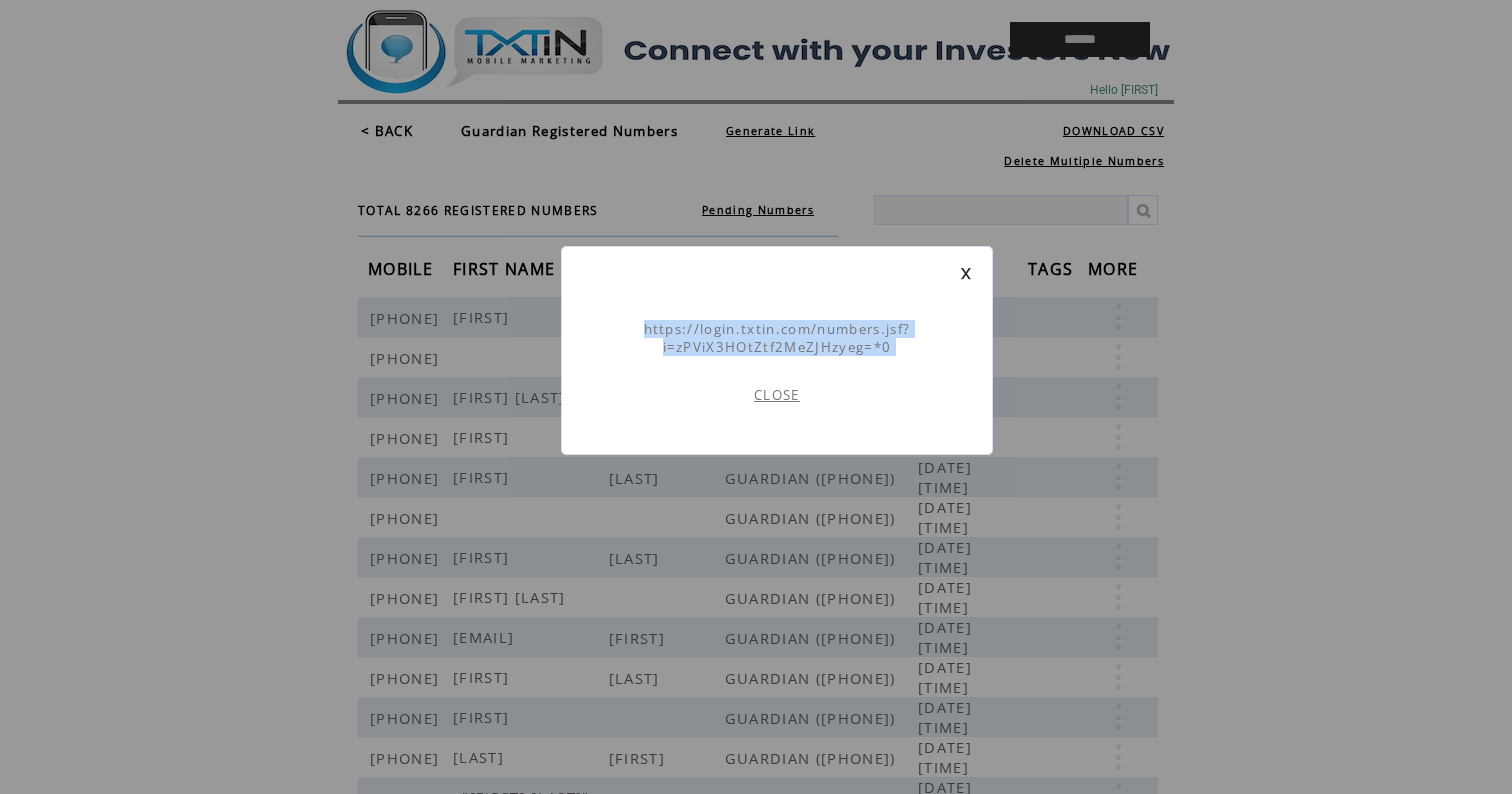 click on "CLOSE" at bounding box center (777, 395) 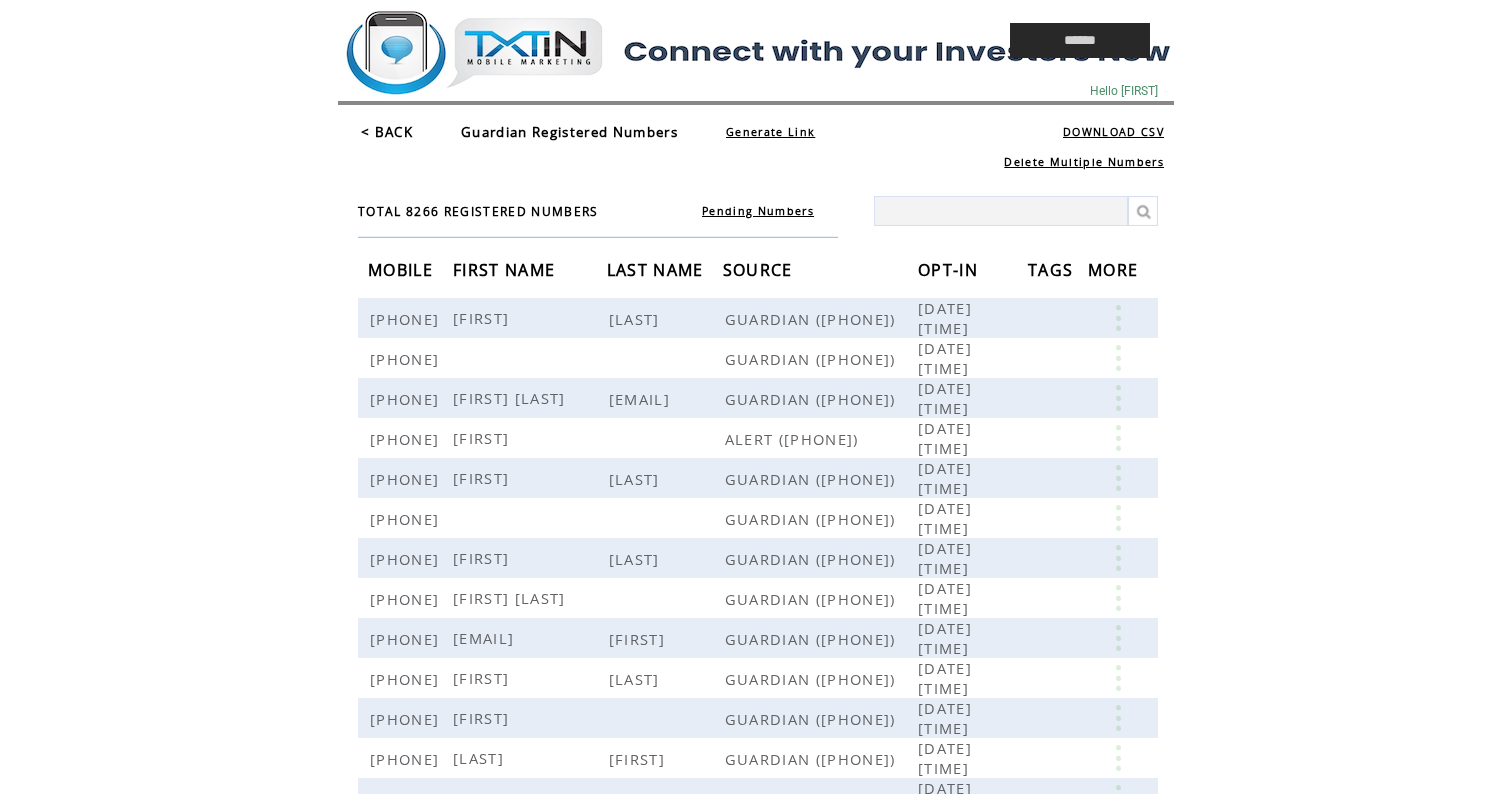 click on "< BACK" at bounding box center (387, 132) 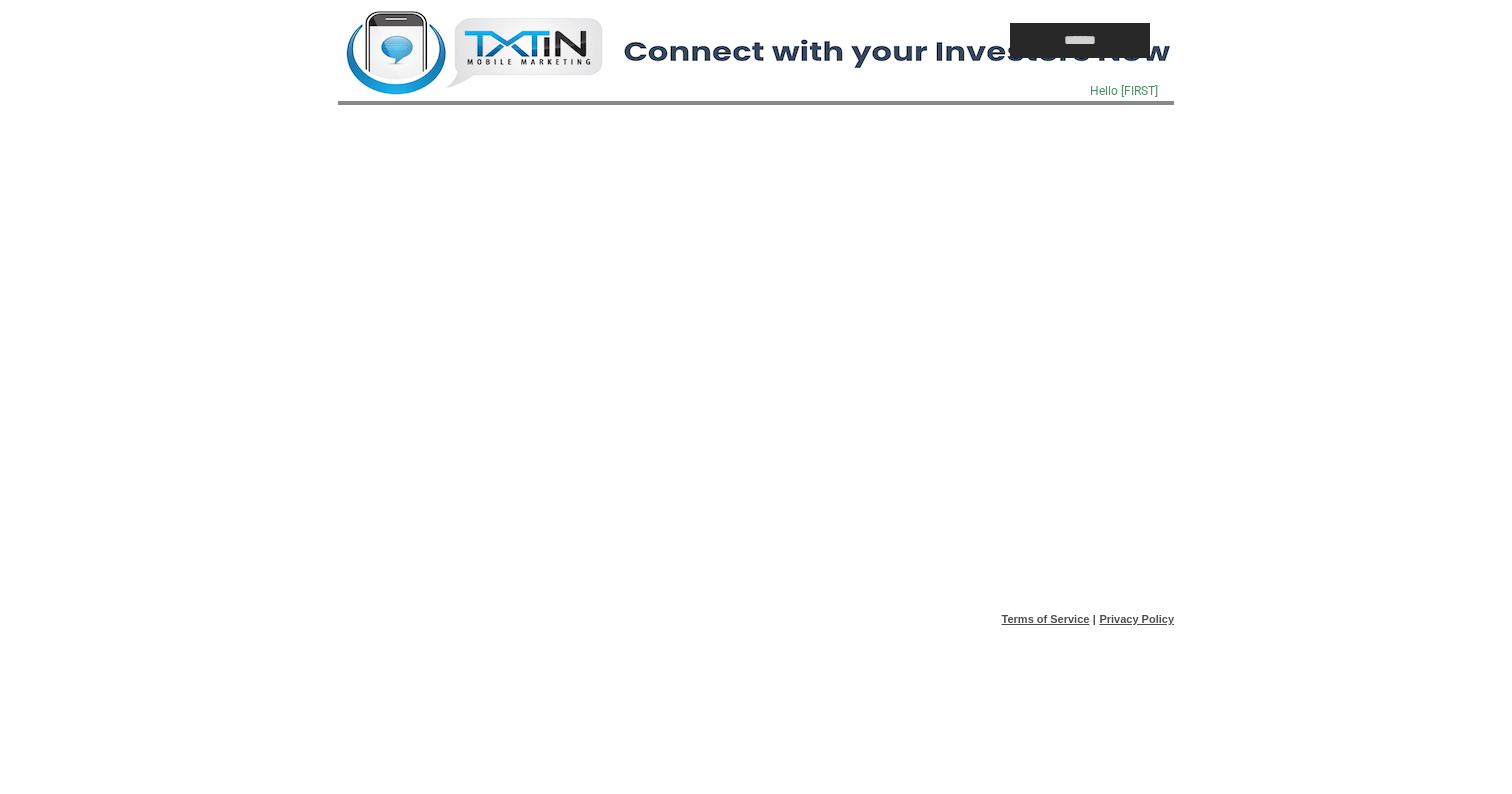 scroll, scrollTop: 0, scrollLeft: 0, axis: both 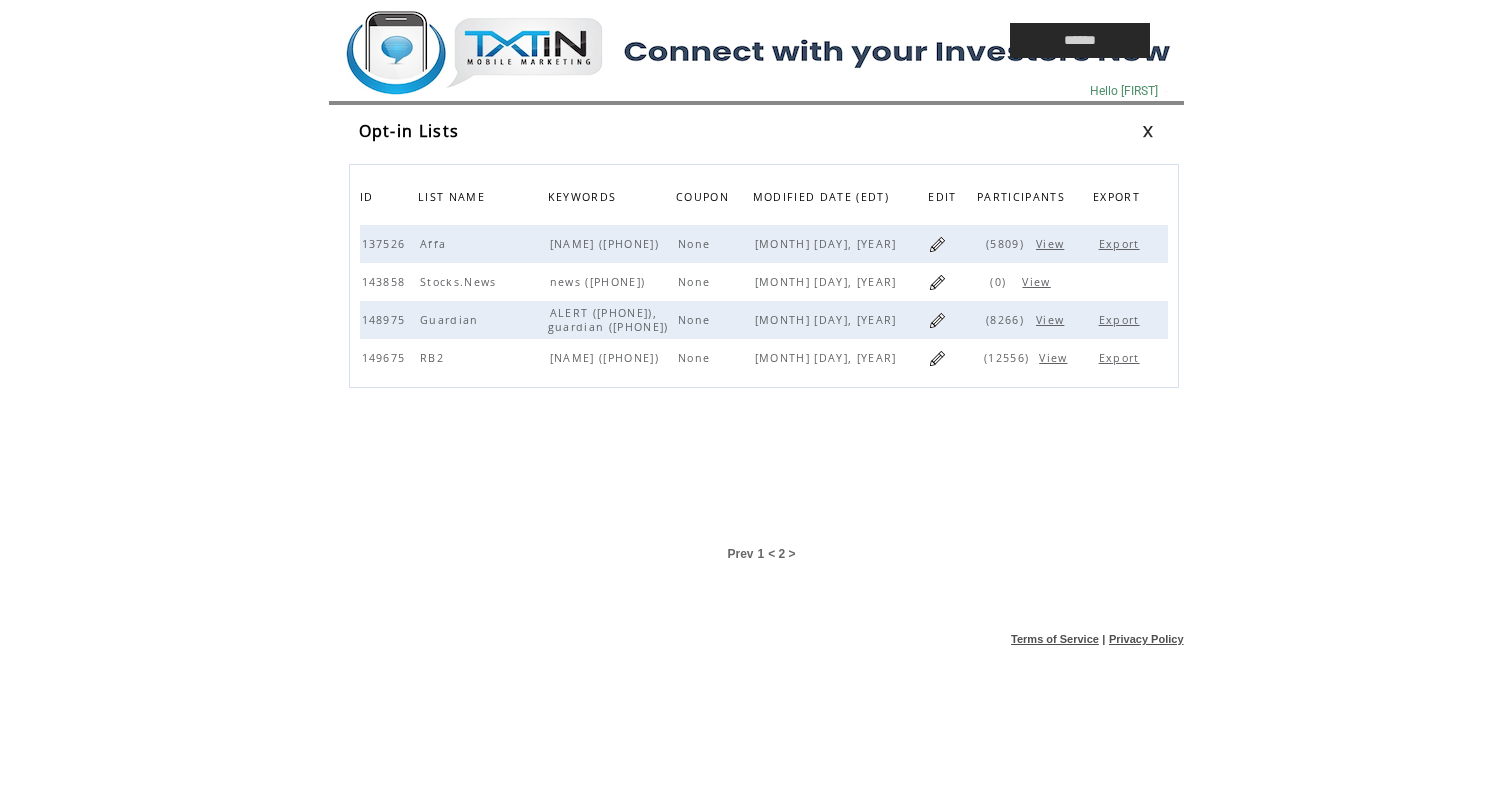 click on "View" at bounding box center [1055, 358] 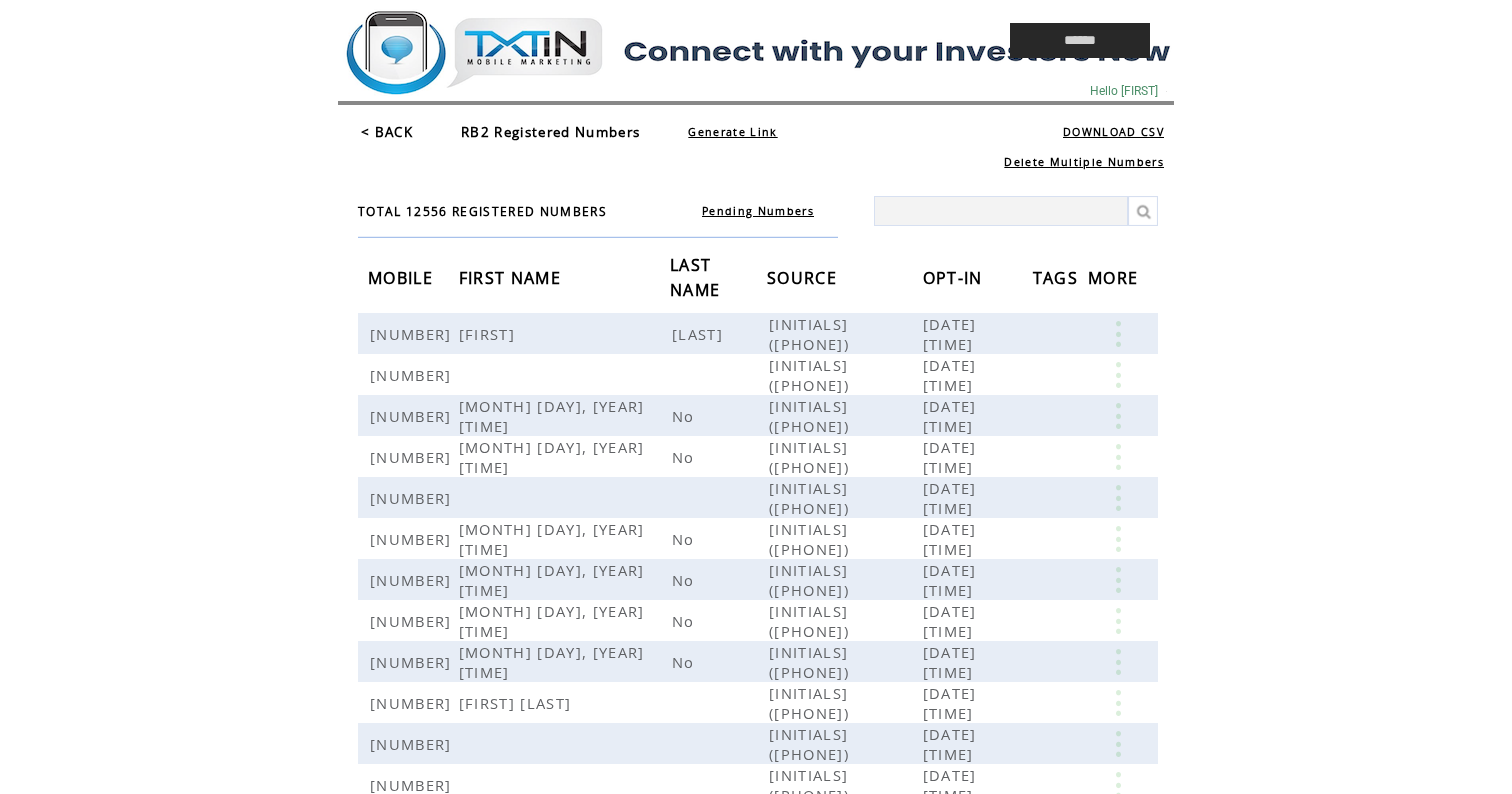 scroll, scrollTop: 0, scrollLeft: 0, axis: both 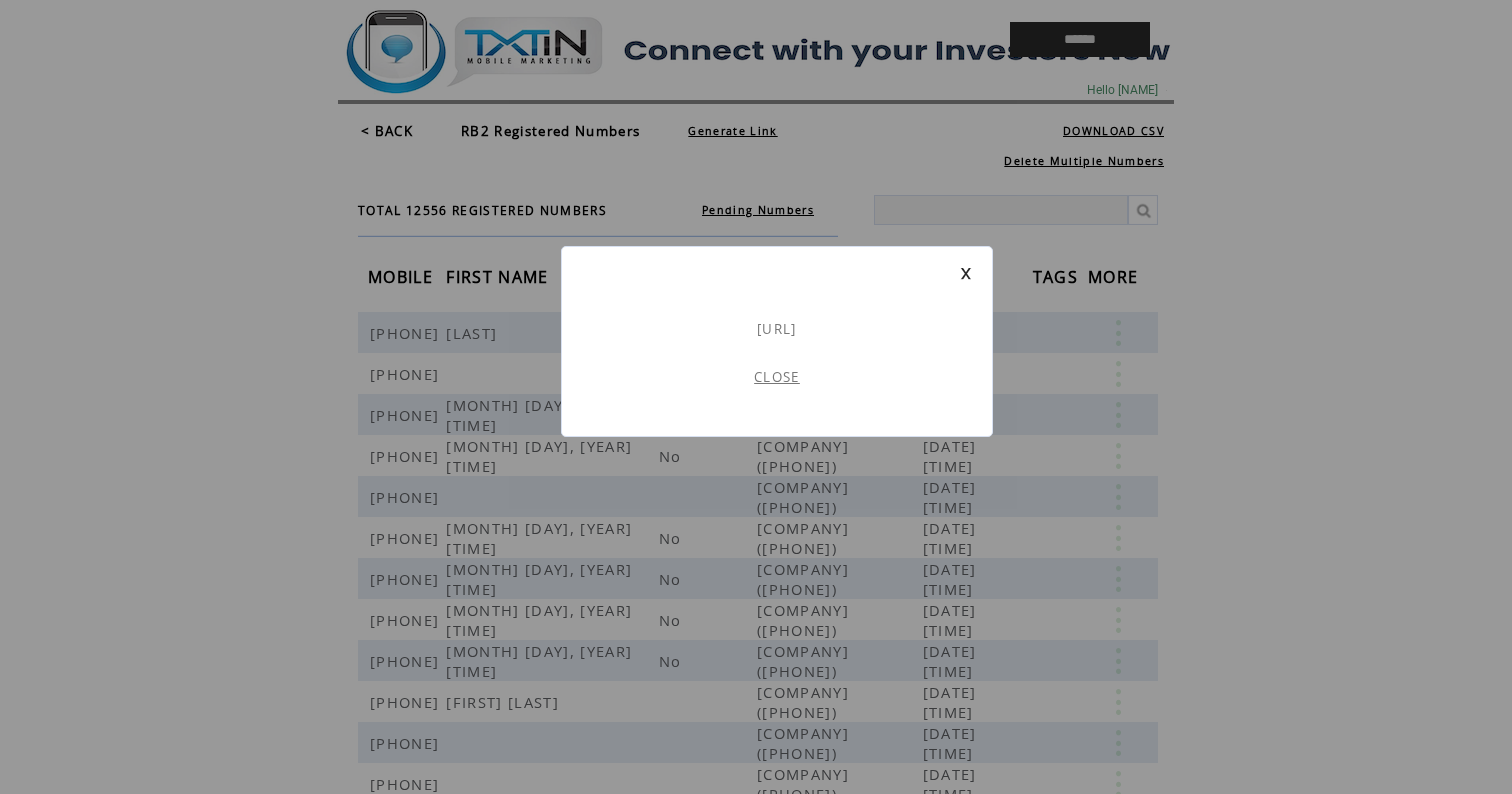 click on "https://login.txtin.com/numbers.jsf?i=aA+x5VMjGRBf2MeZJHzyeg=*0" at bounding box center [777, 329] 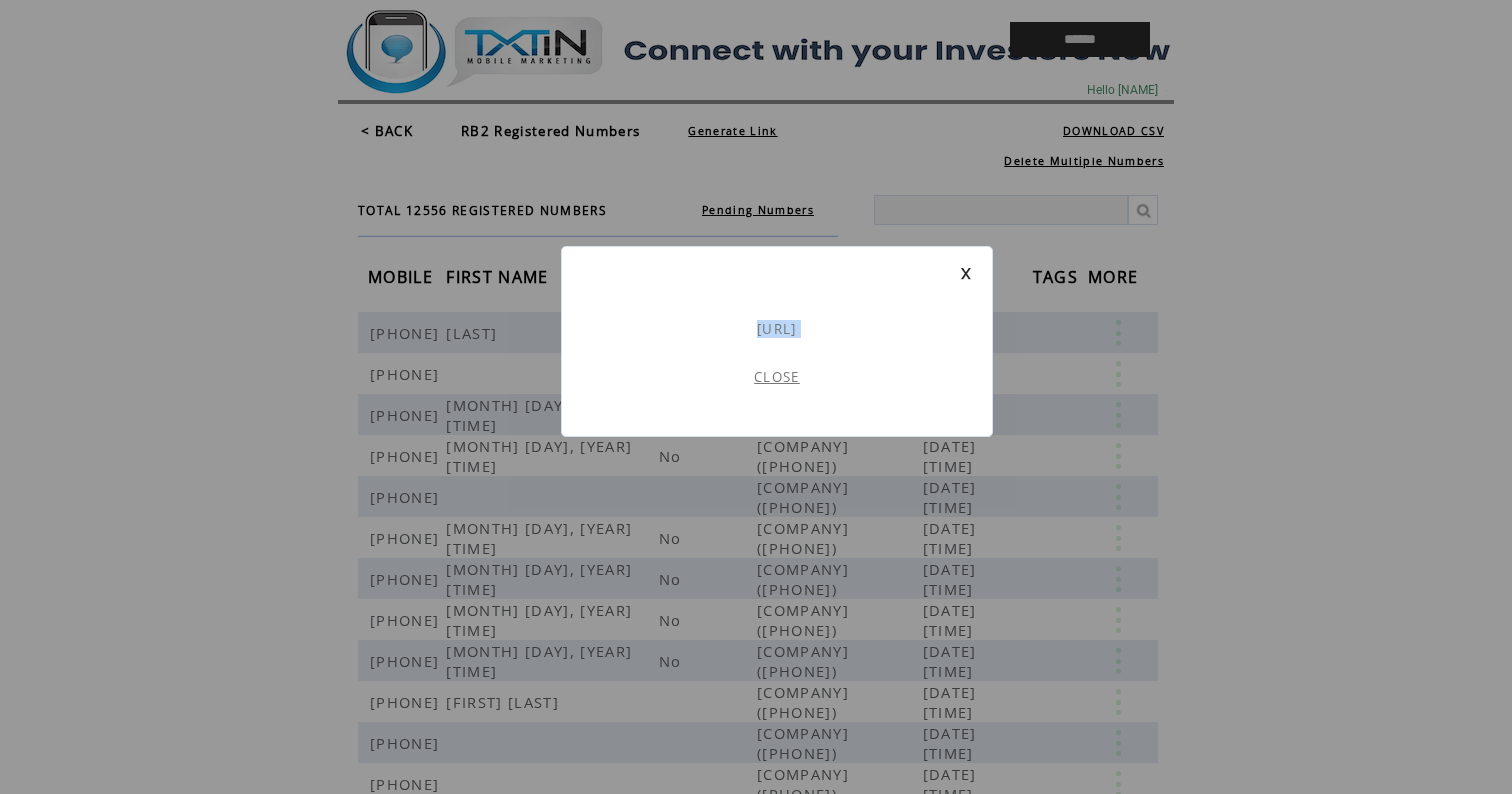 click on "https://login.txtin.com/numbers.jsf?i=aA+x5VMjGRBf2MeZJHzyeg=*0" at bounding box center [777, 329] 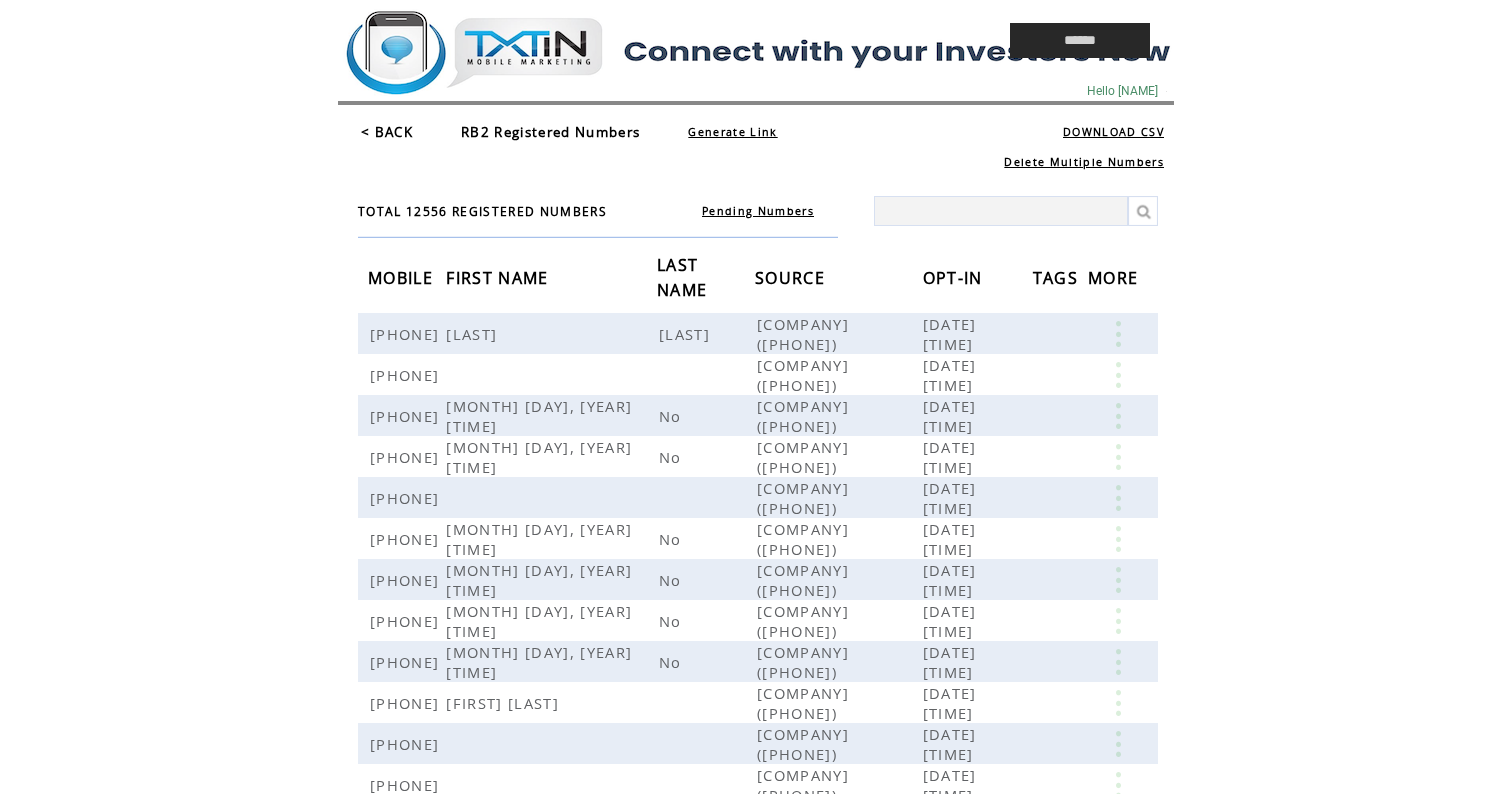click at bounding box center (628, 40) 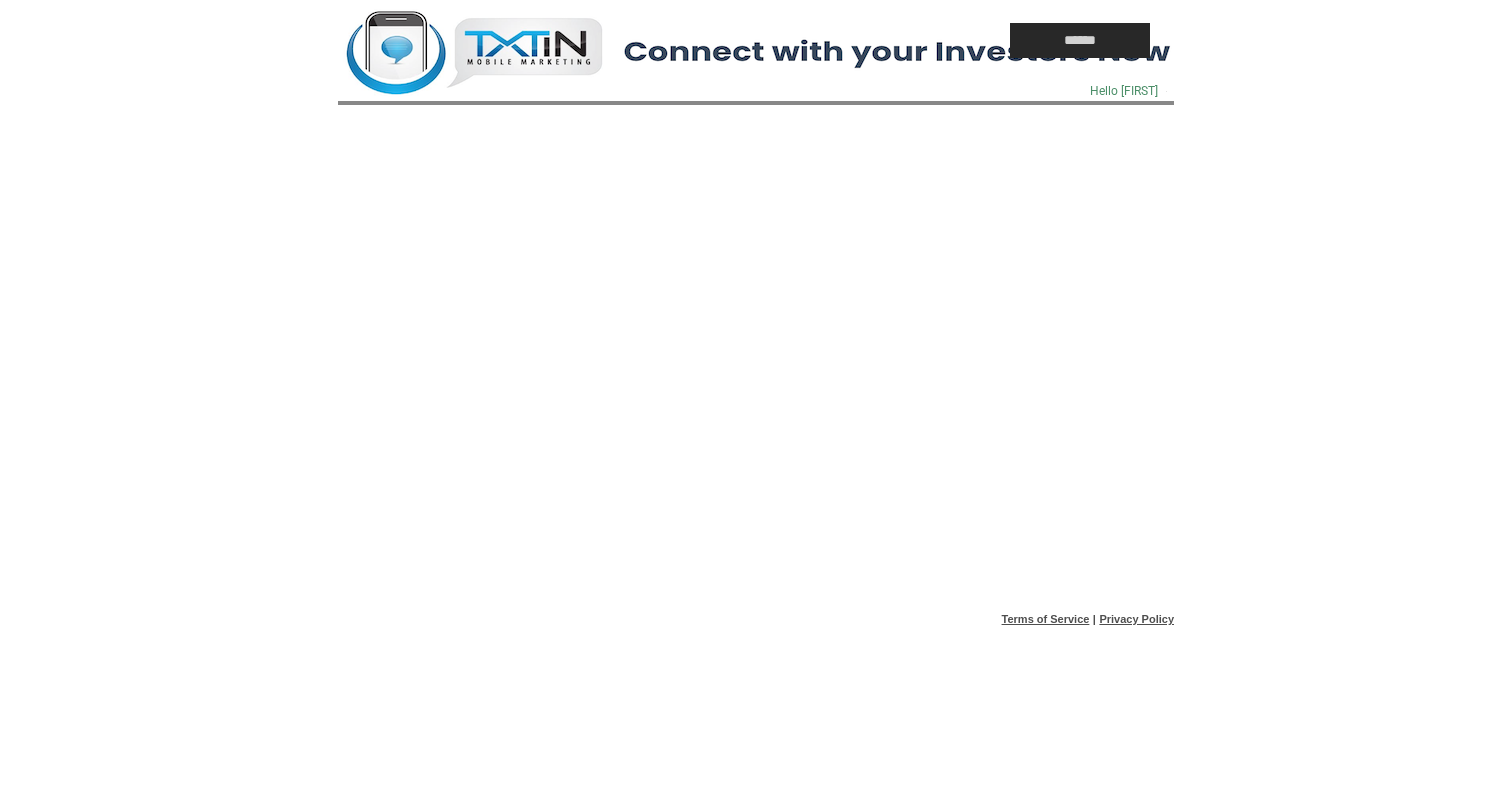 scroll, scrollTop: 0, scrollLeft: 0, axis: both 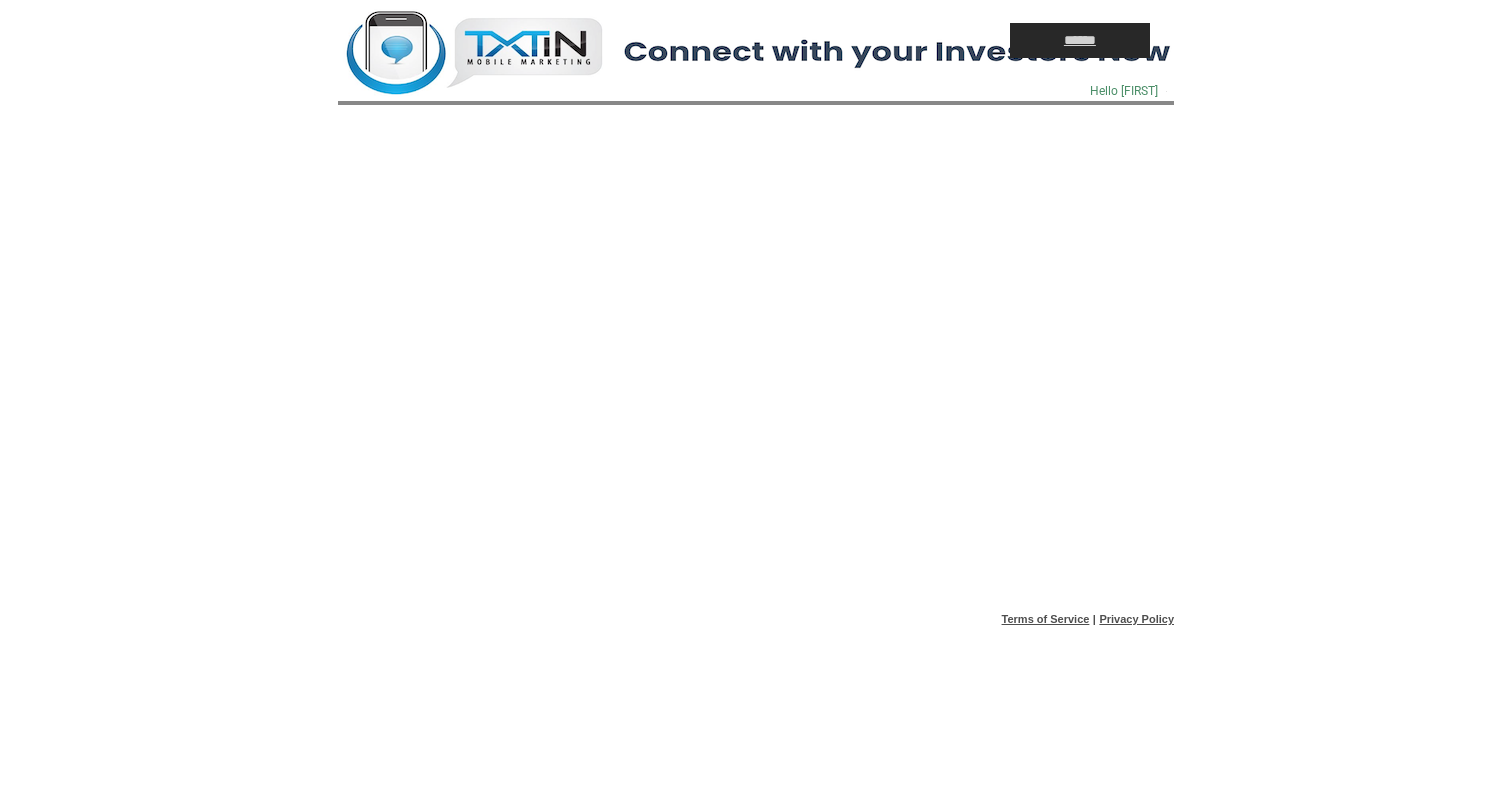 click on "******" at bounding box center [1080, 40] 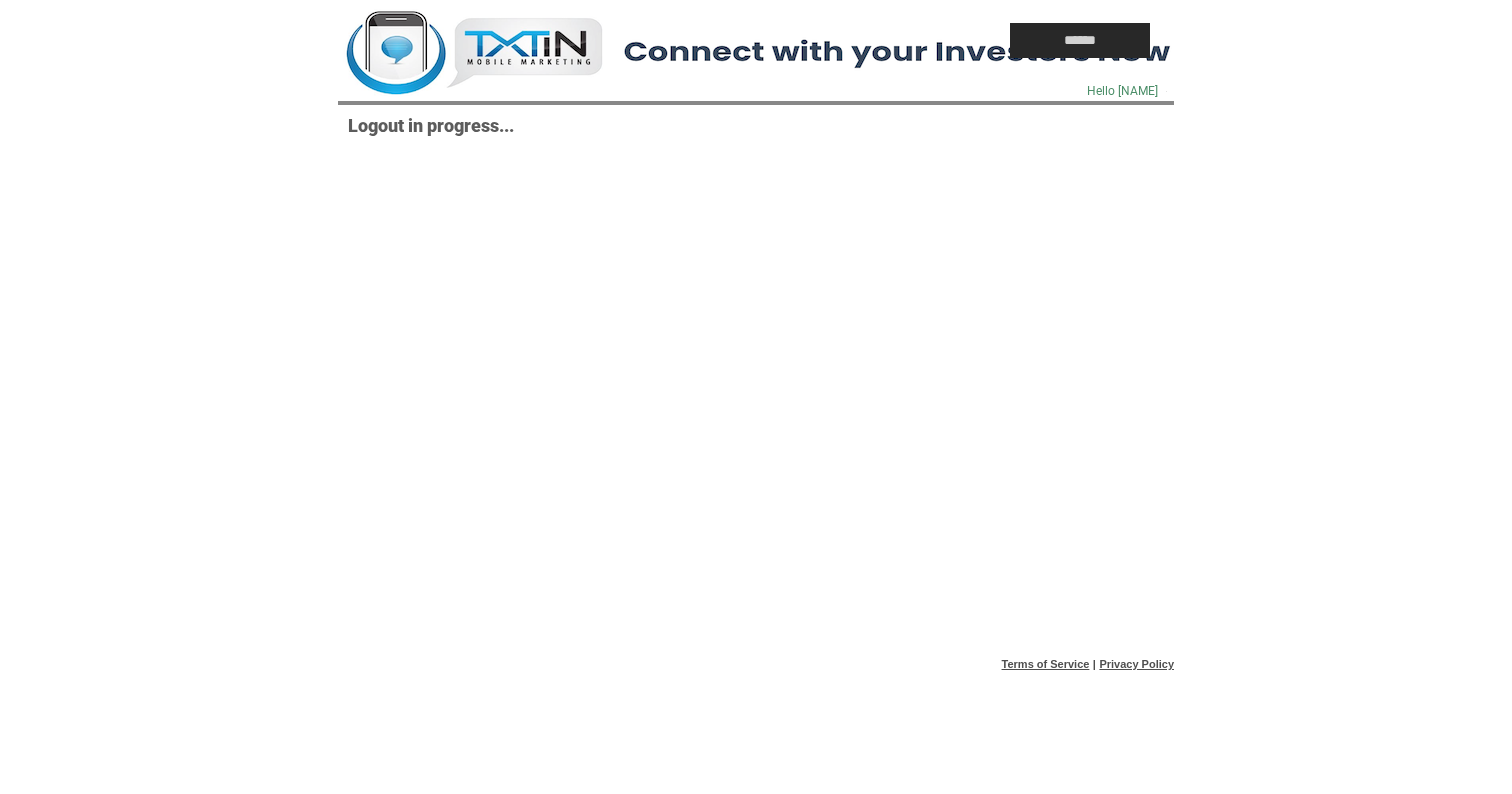 scroll, scrollTop: 0, scrollLeft: 0, axis: both 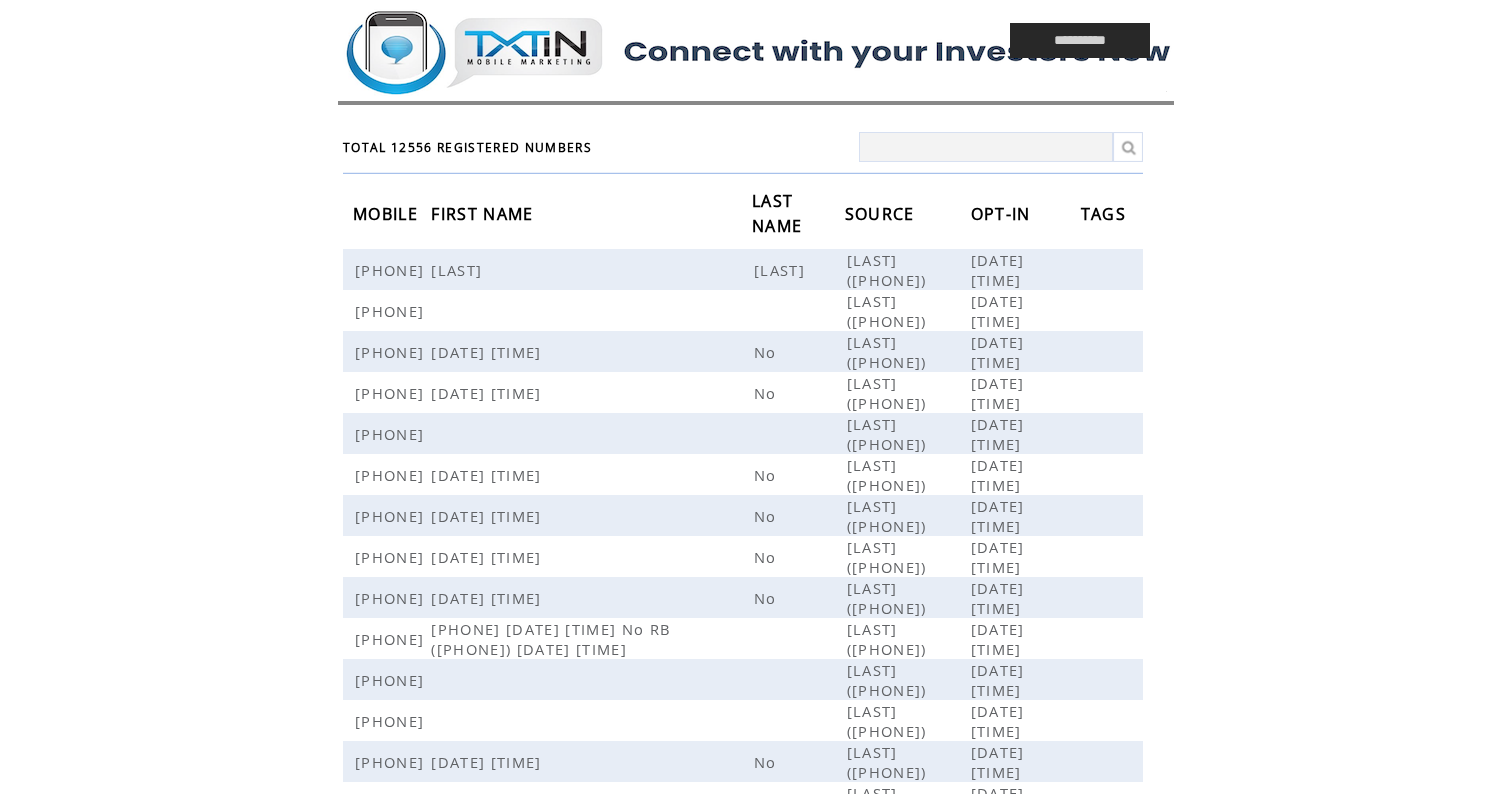 click on "**********" 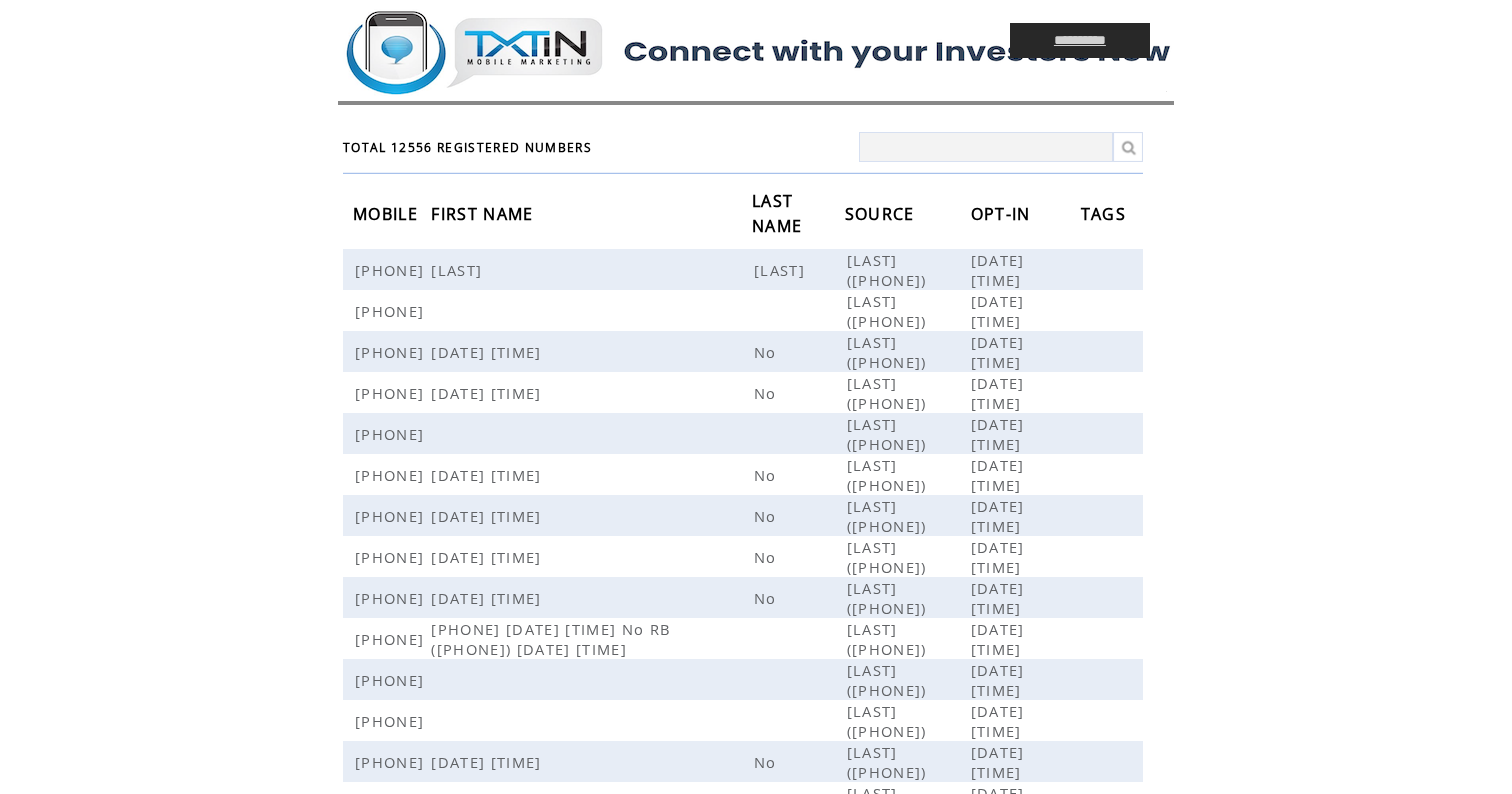 click on "**********" at bounding box center (1080, 40) 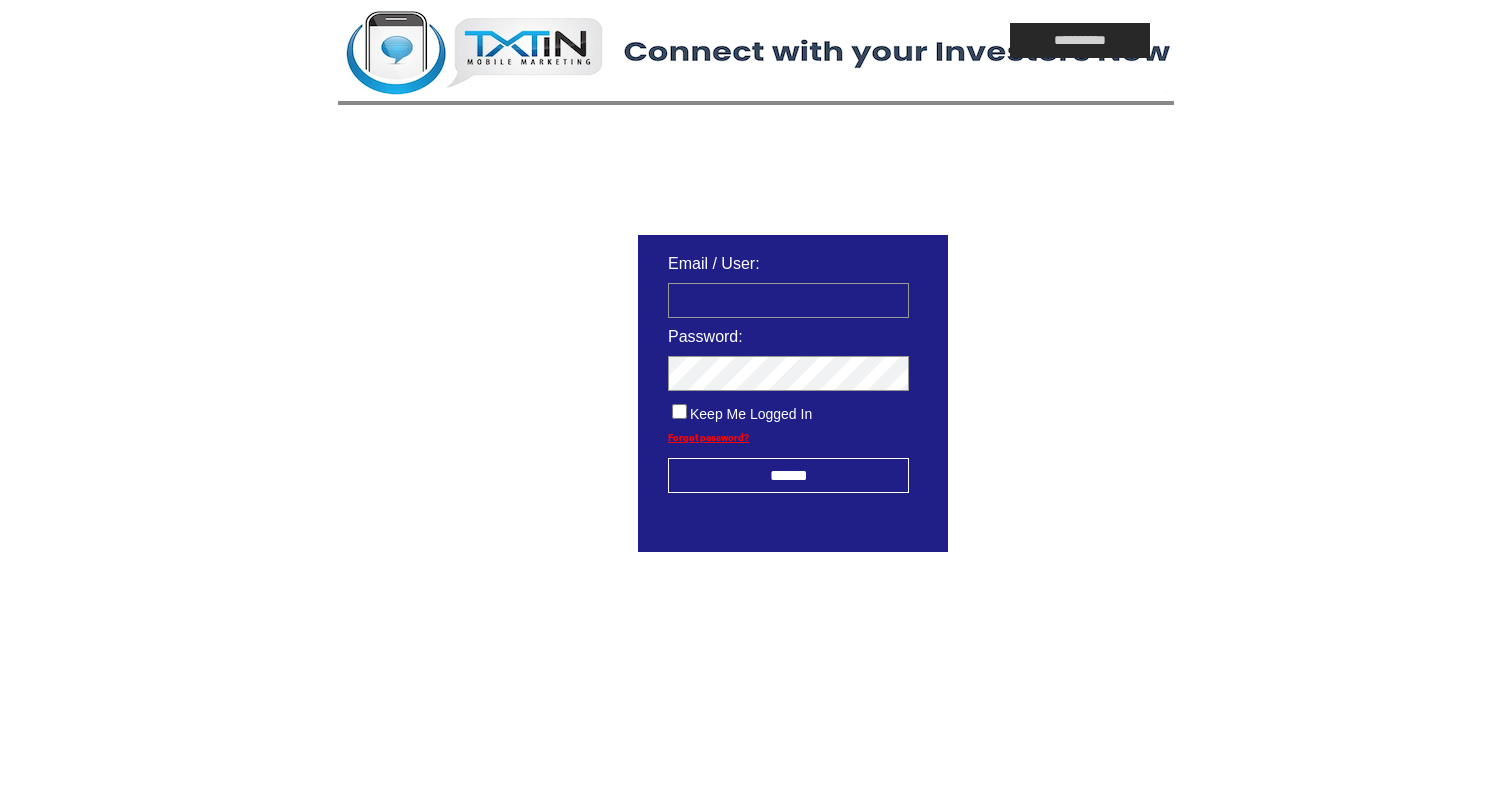 scroll, scrollTop: 0, scrollLeft: 0, axis: both 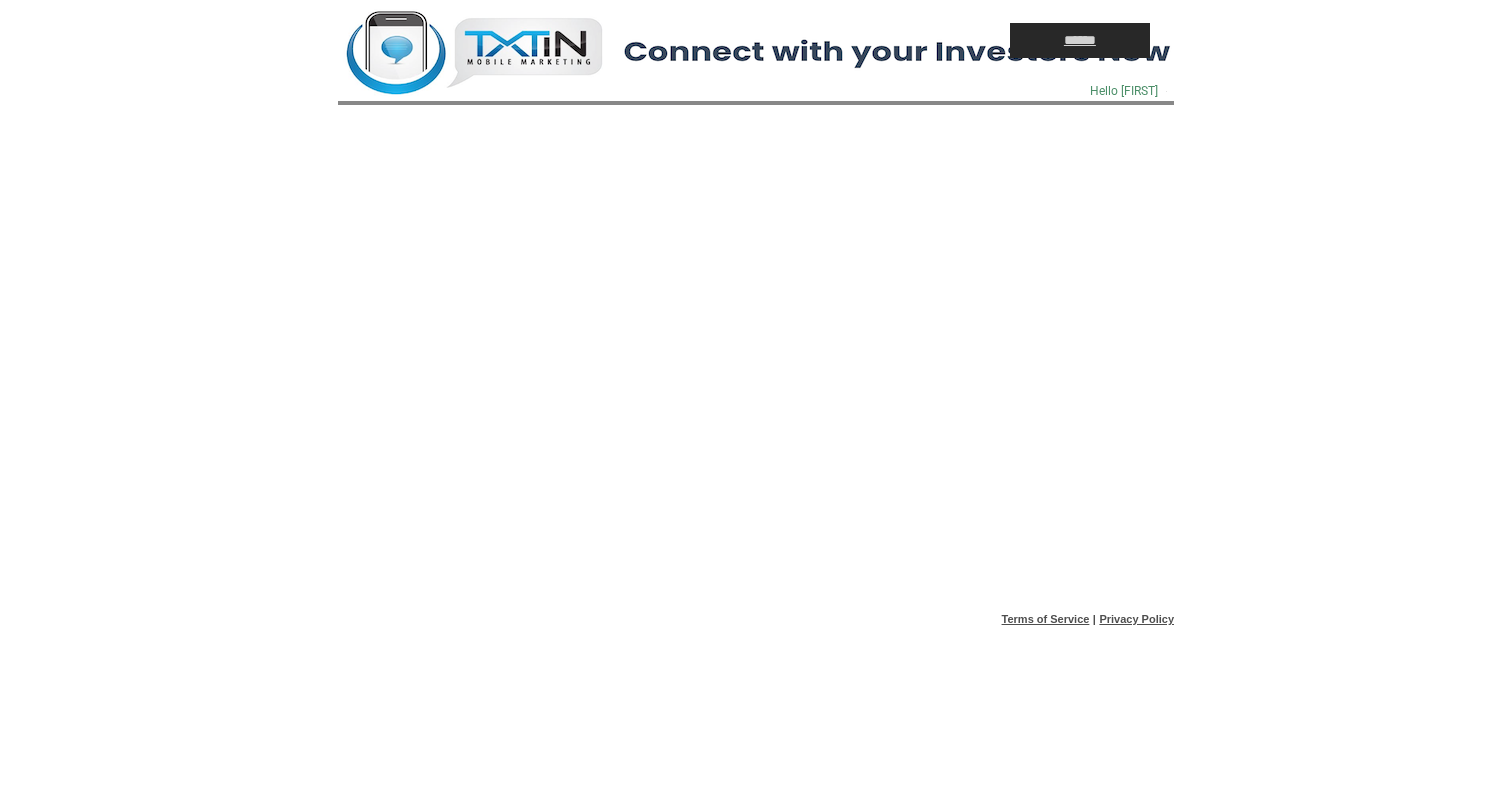 click on "******" at bounding box center (1080, 40) 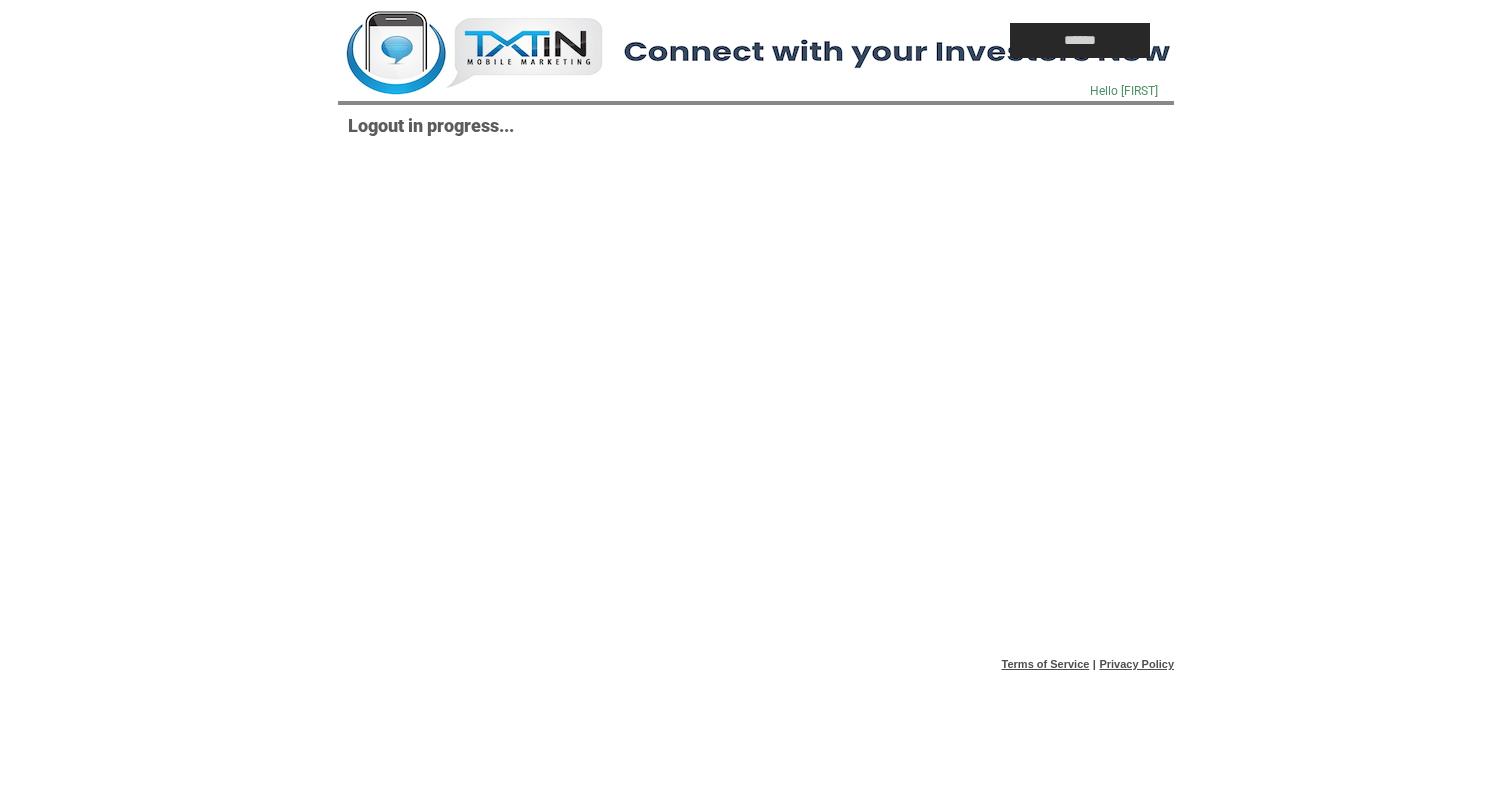scroll, scrollTop: 0, scrollLeft: 0, axis: both 